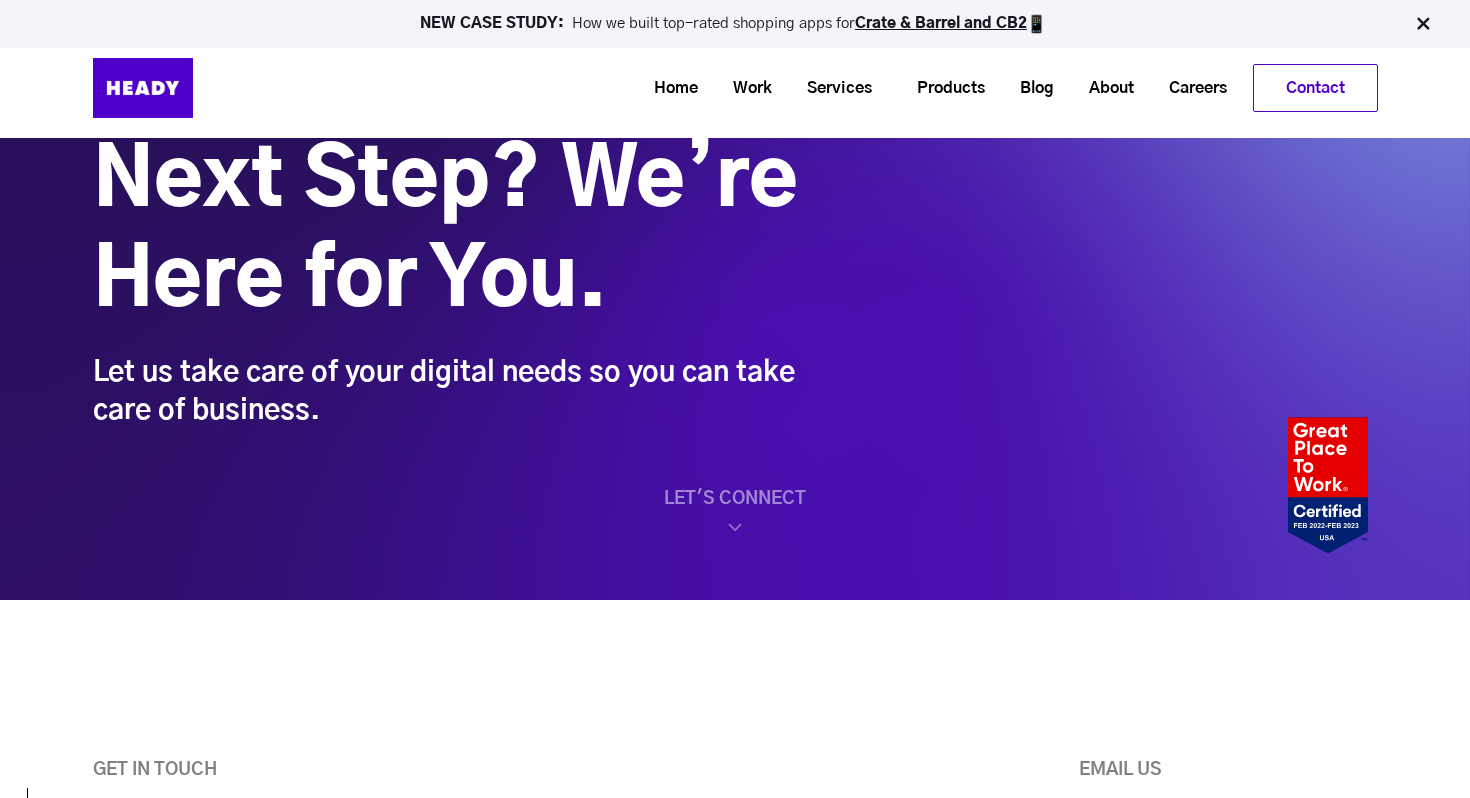 scroll, scrollTop: 35, scrollLeft: 0, axis: vertical 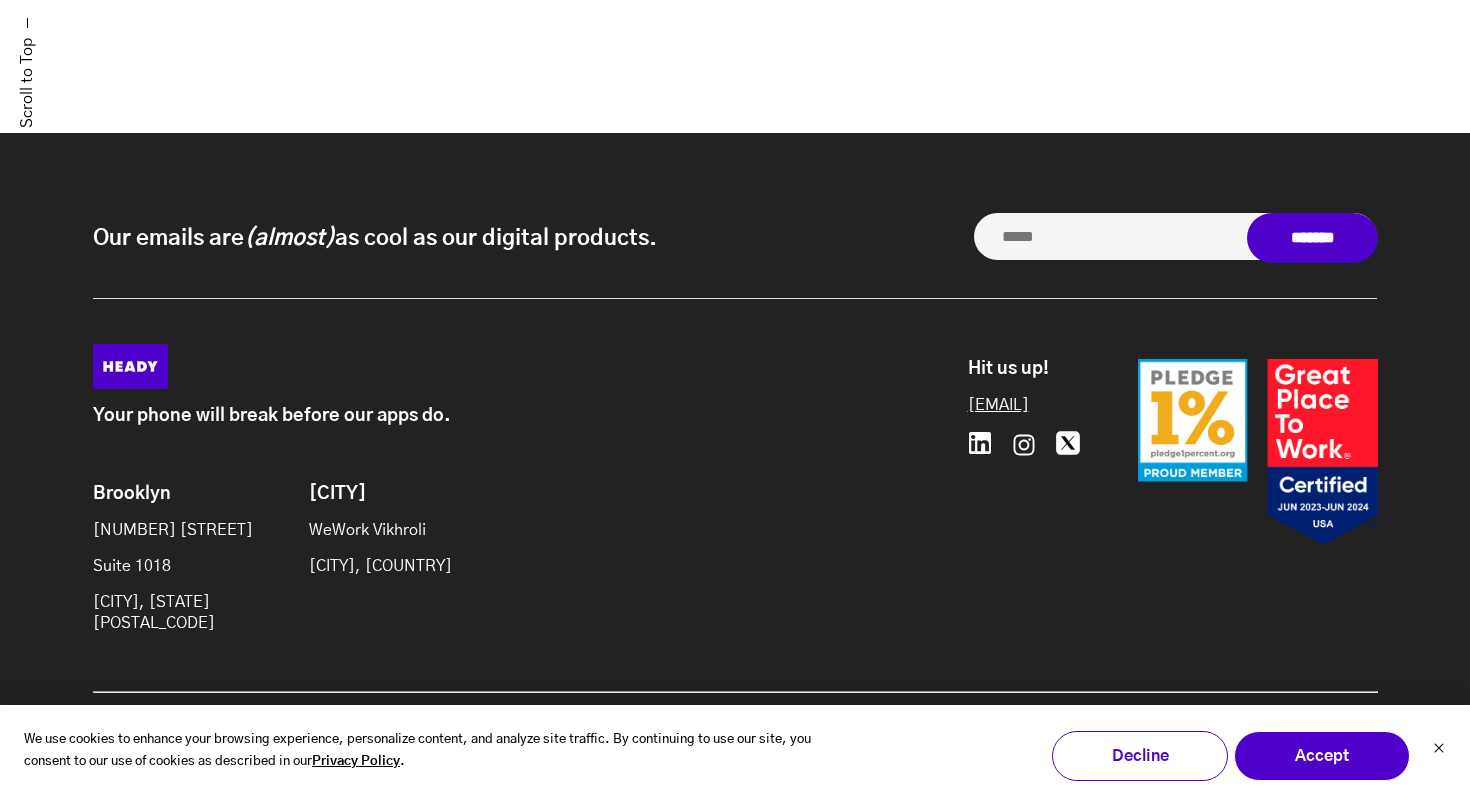 drag, startPoint x: 945, startPoint y: 424, endPoint x: 1082, endPoint y: 425, distance: 137.00365 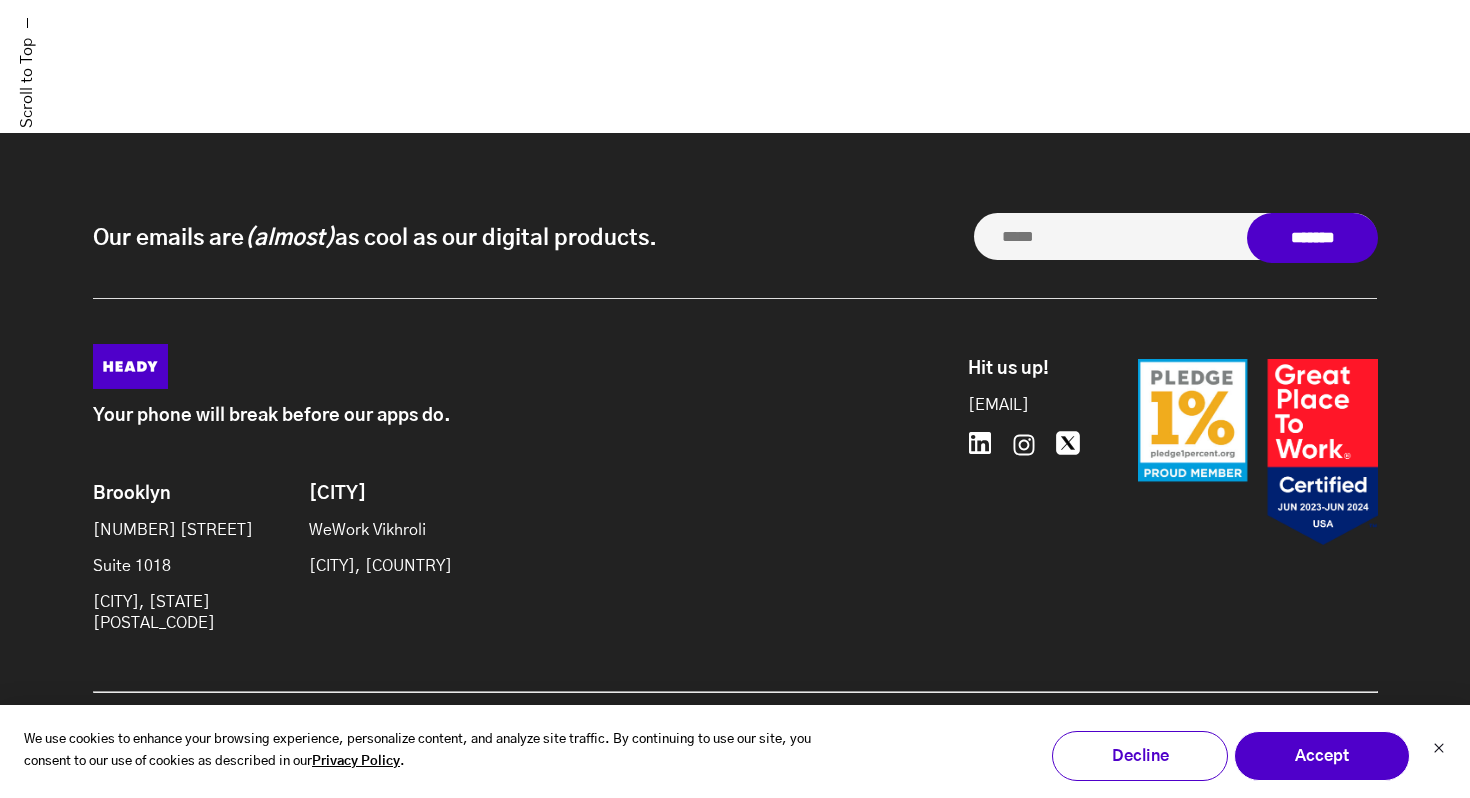 click on "Our emails are  (almost)  as cool as our digital products.
Our emails are (almost) as cool as our digital products. * *******" at bounding box center [735, 256] 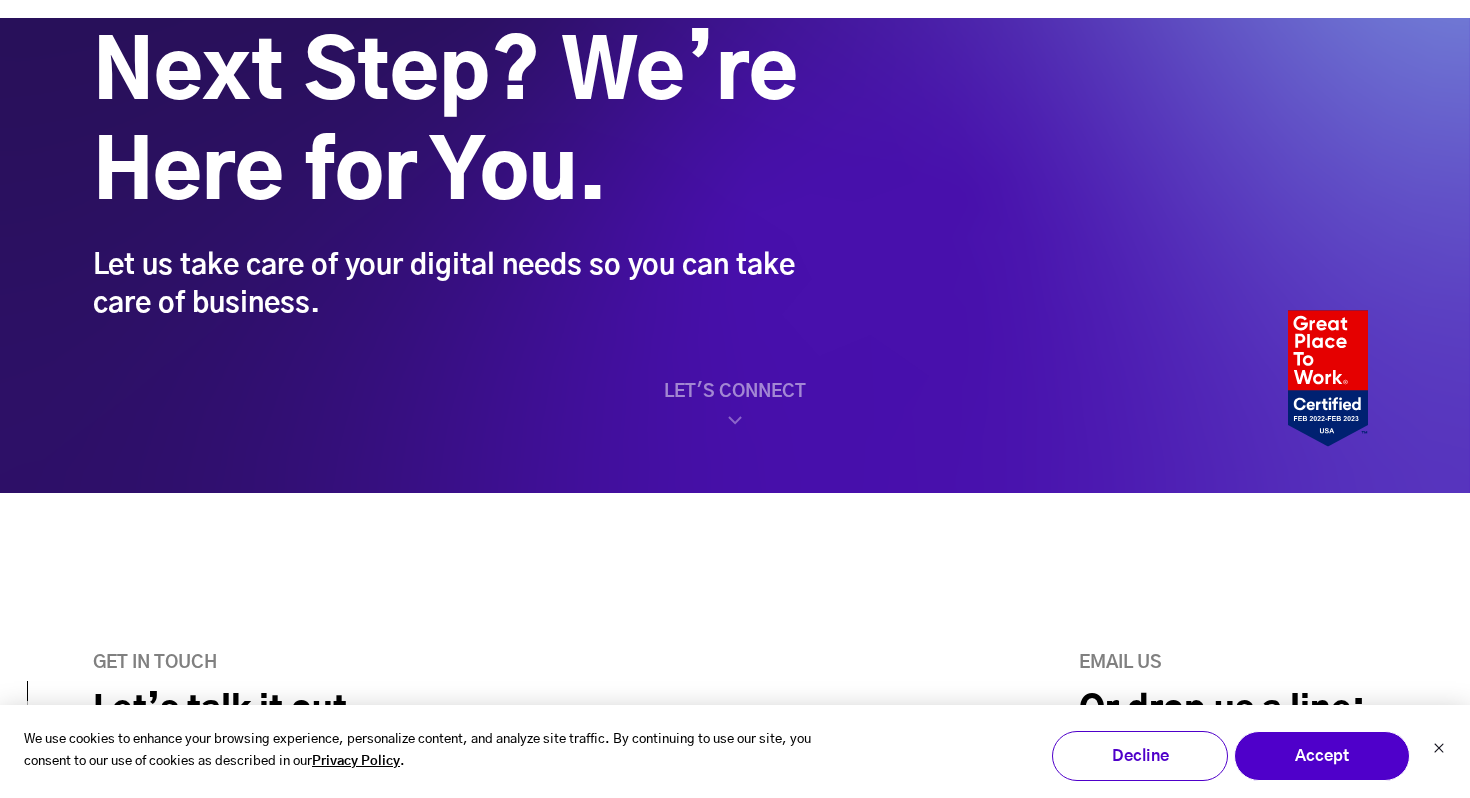 scroll, scrollTop: 1758, scrollLeft: 0, axis: vertical 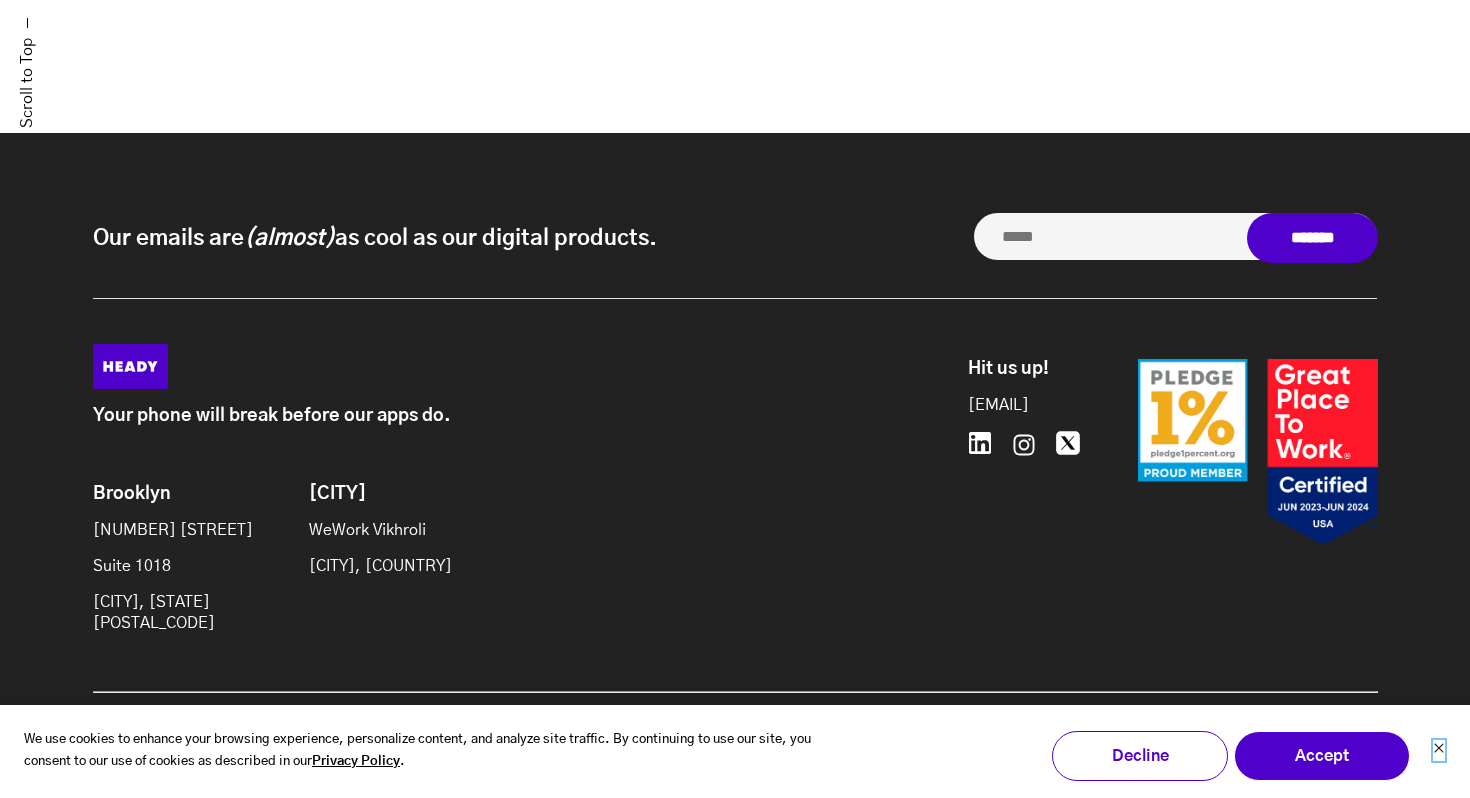 click at bounding box center (1439, 750) 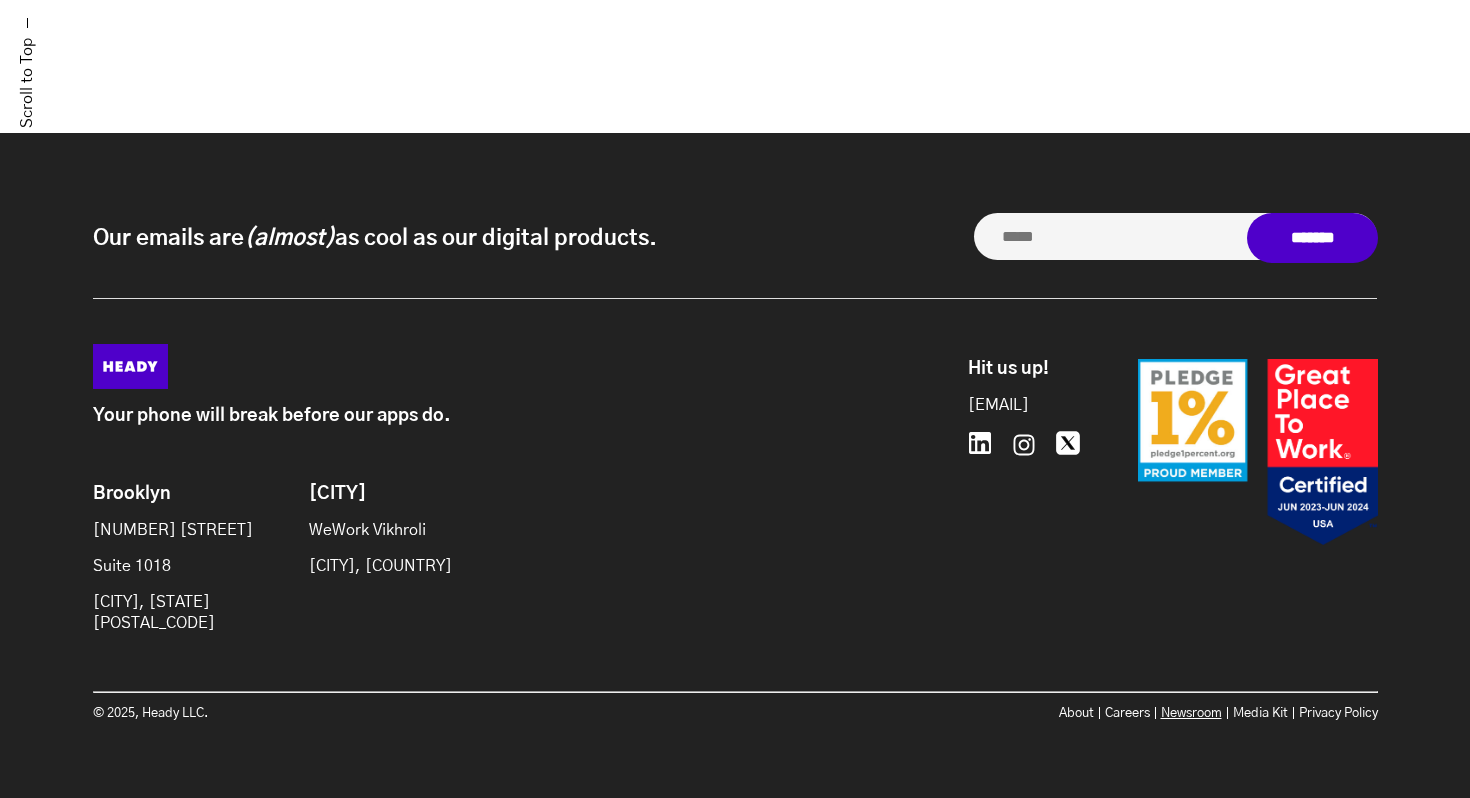 click on "Newsroom" at bounding box center (1191, 713) 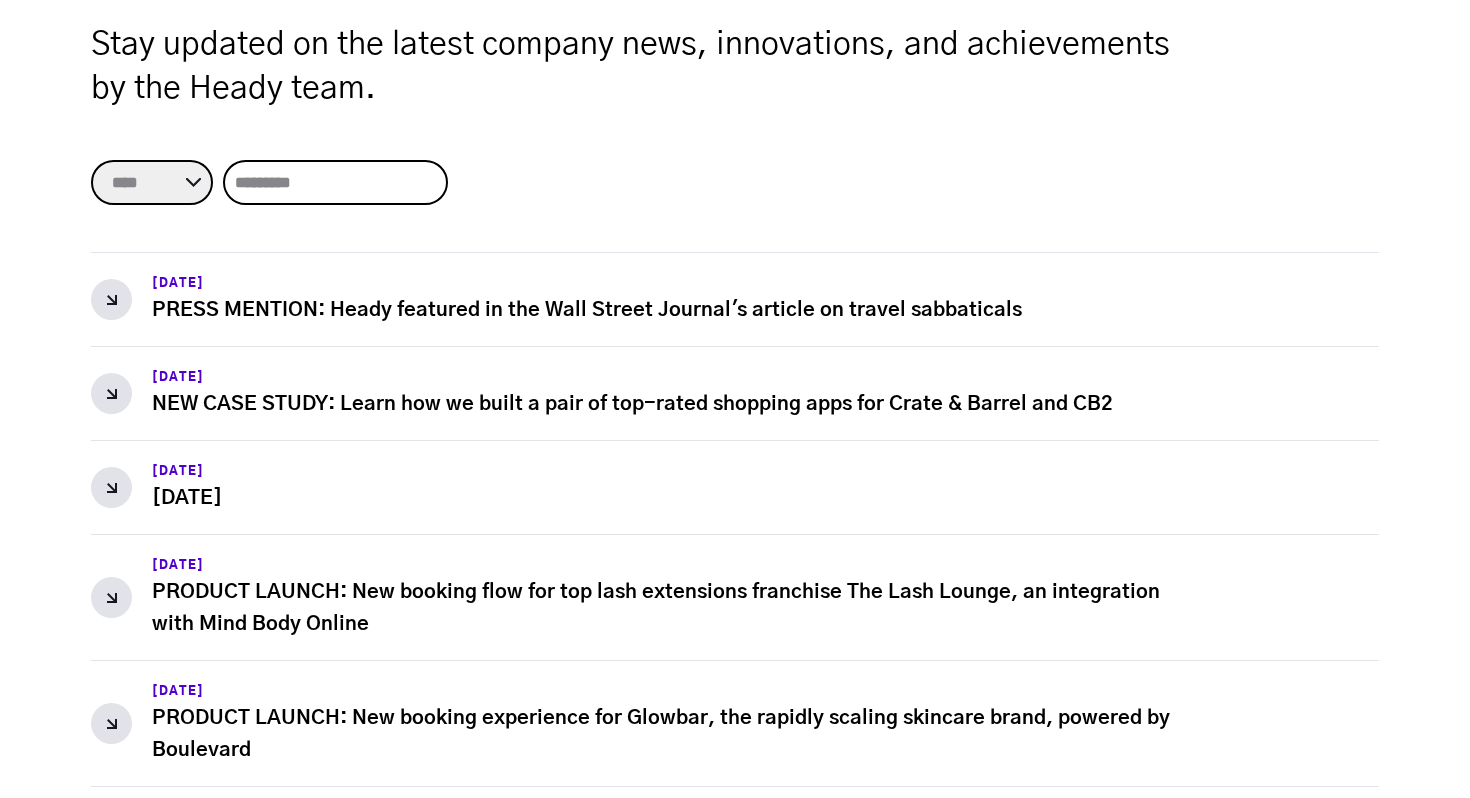 scroll, scrollTop: 291, scrollLeft: 0, axis: vertical 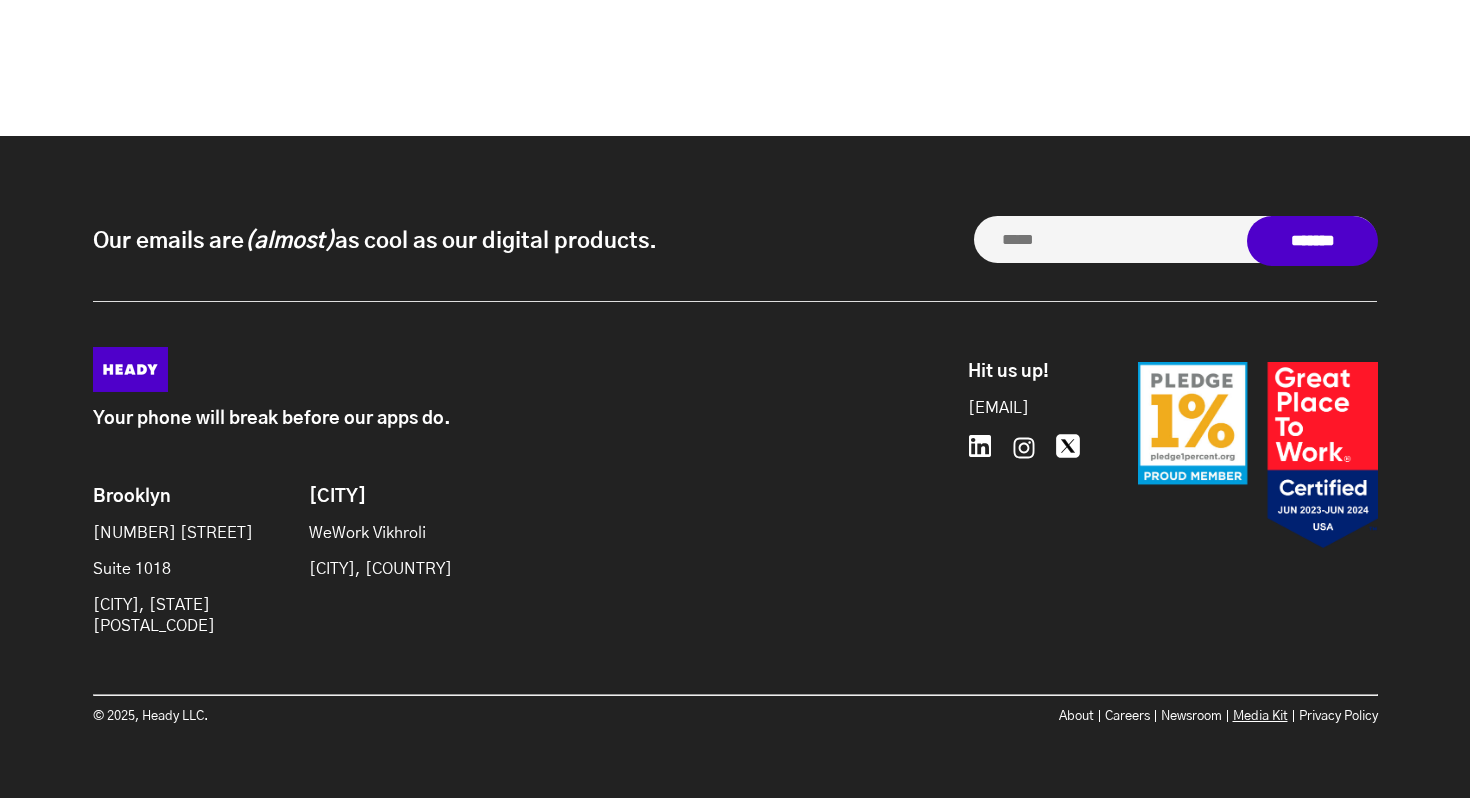 click on "Media Kit" at bounding box center (1260, 716) 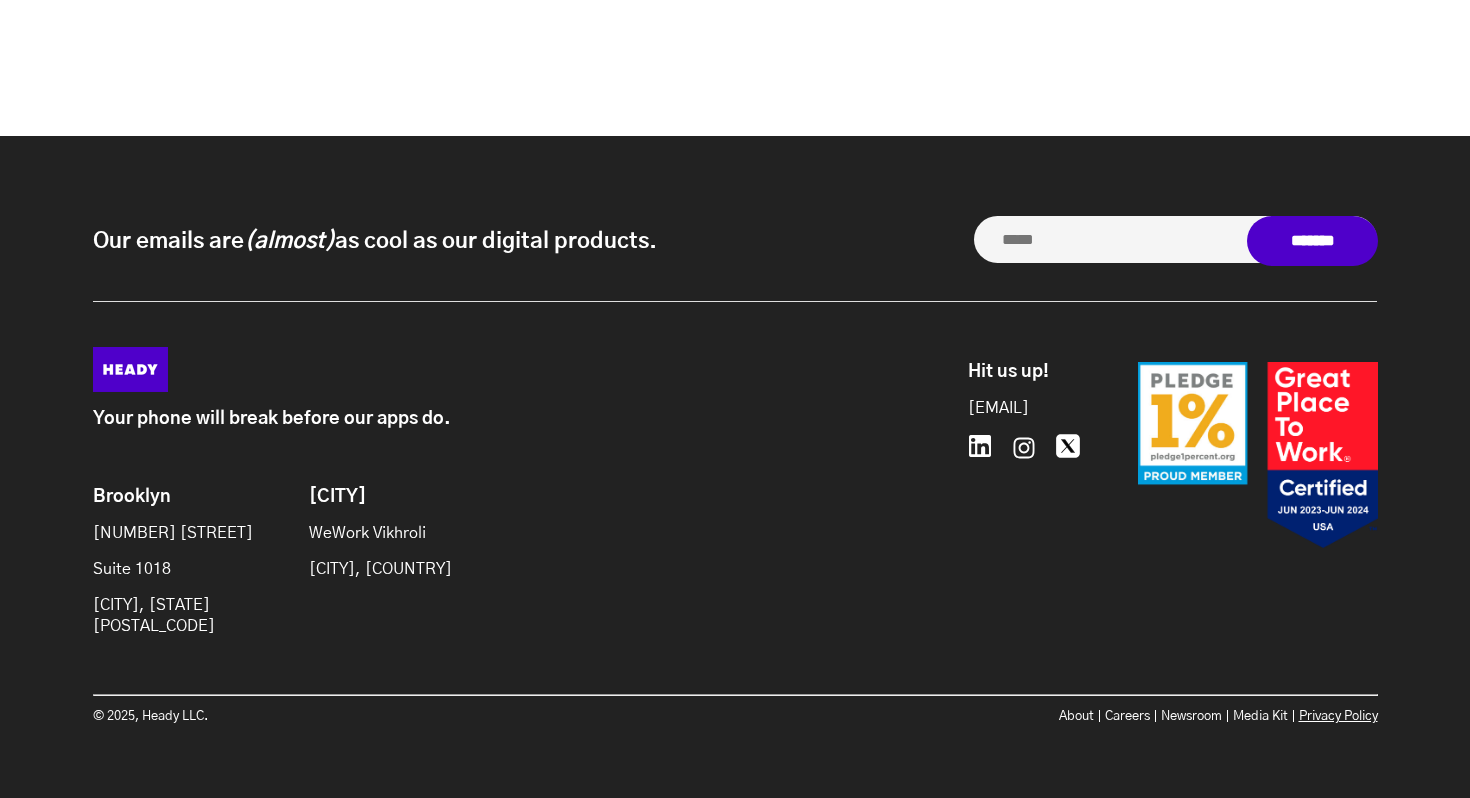 click on "Privacy Policy" at bounding box center (1338, 716) 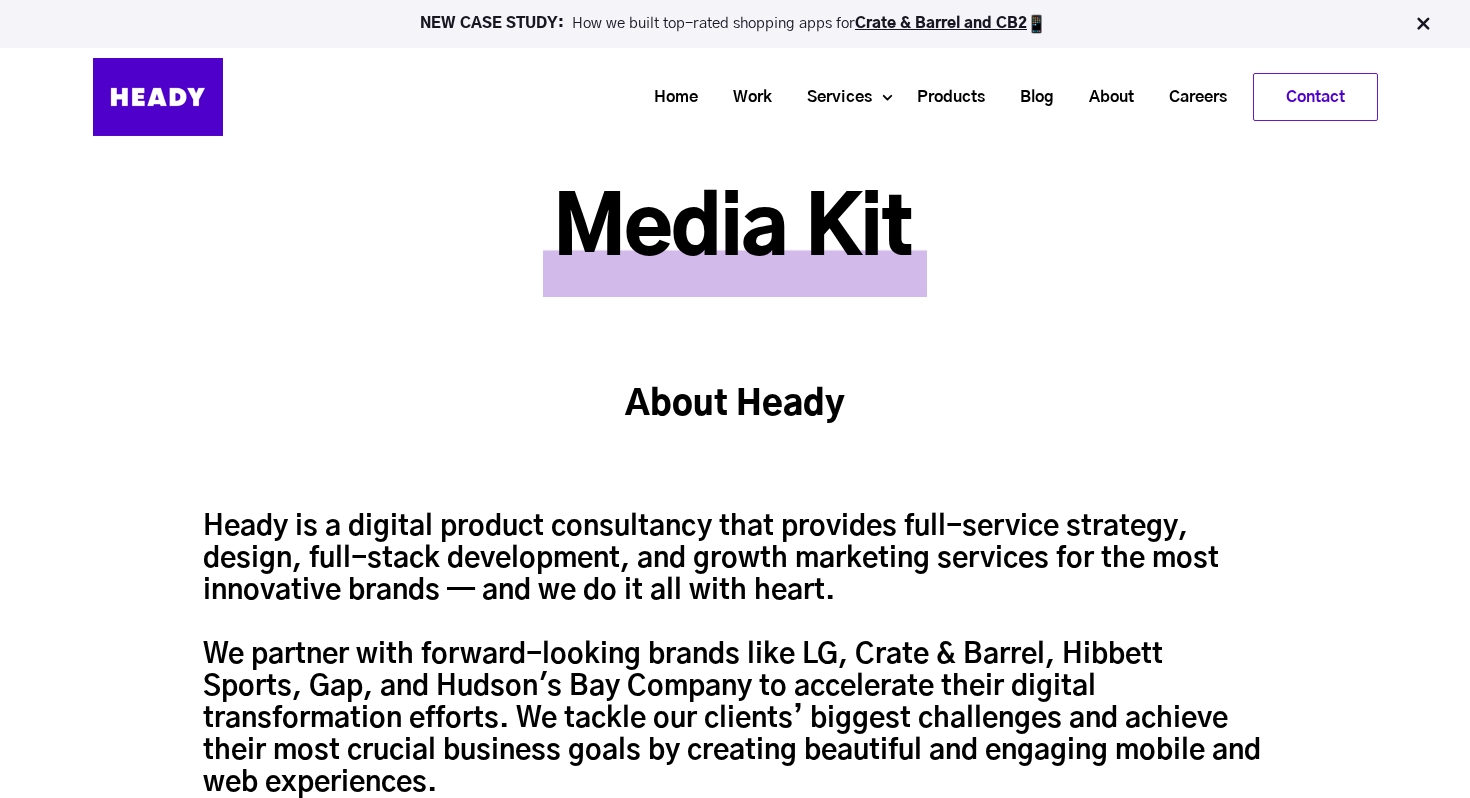 scroll, scrollTop: 0, scrollLeft: 0, axis: both 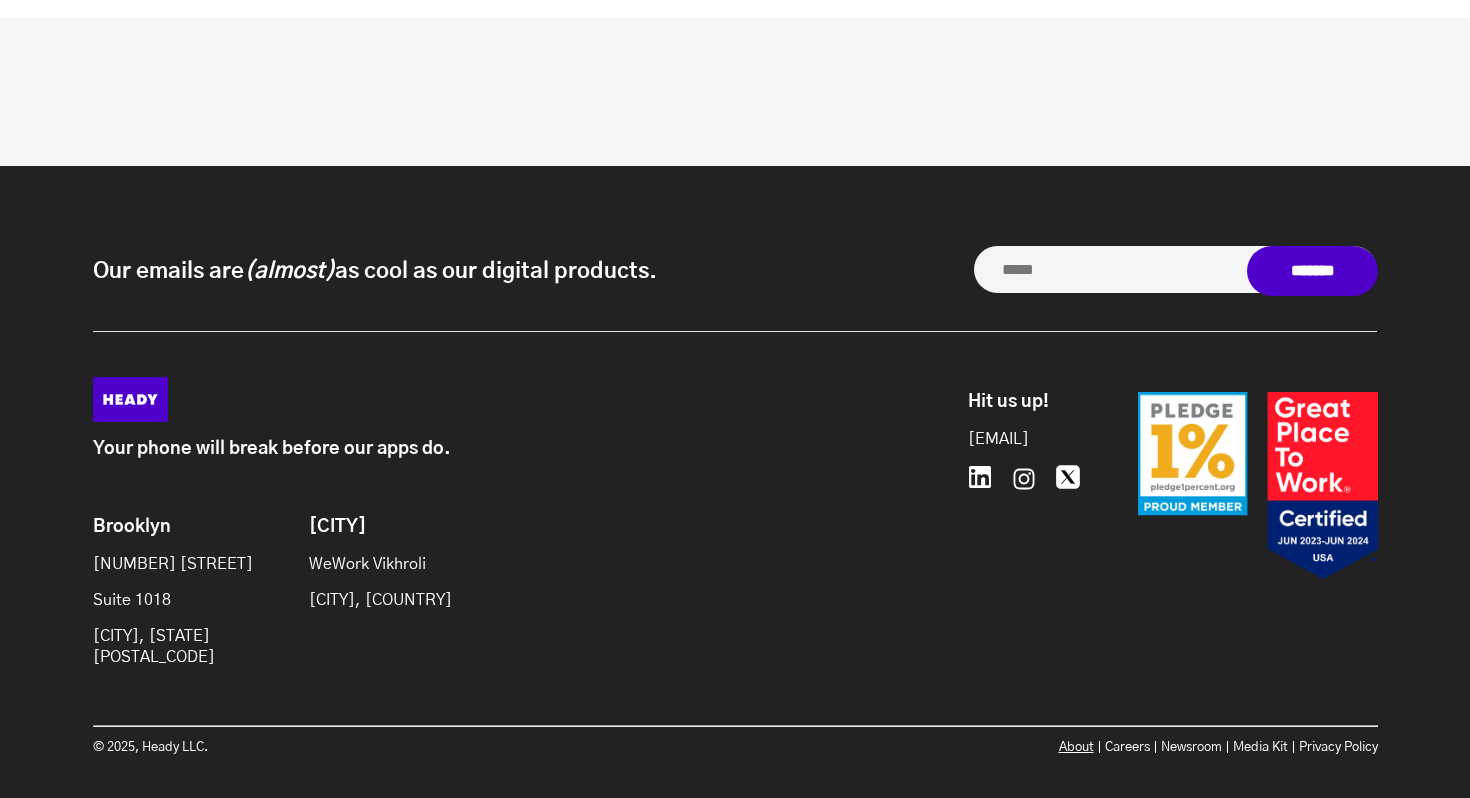 click on "About" at bounding box center (1076, 747) 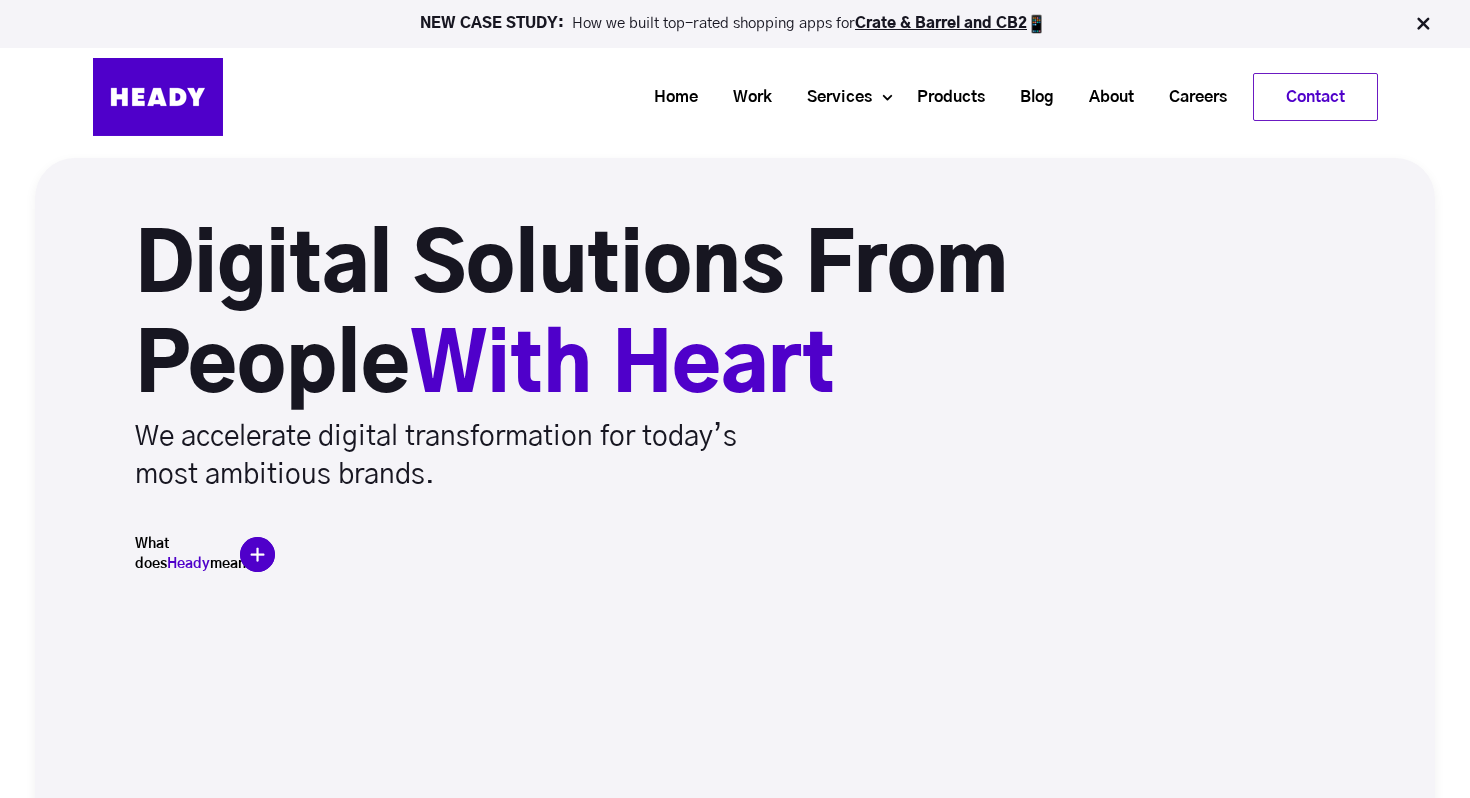 scroll, scrollTop: 0, scrollLeft: 0, axis: both 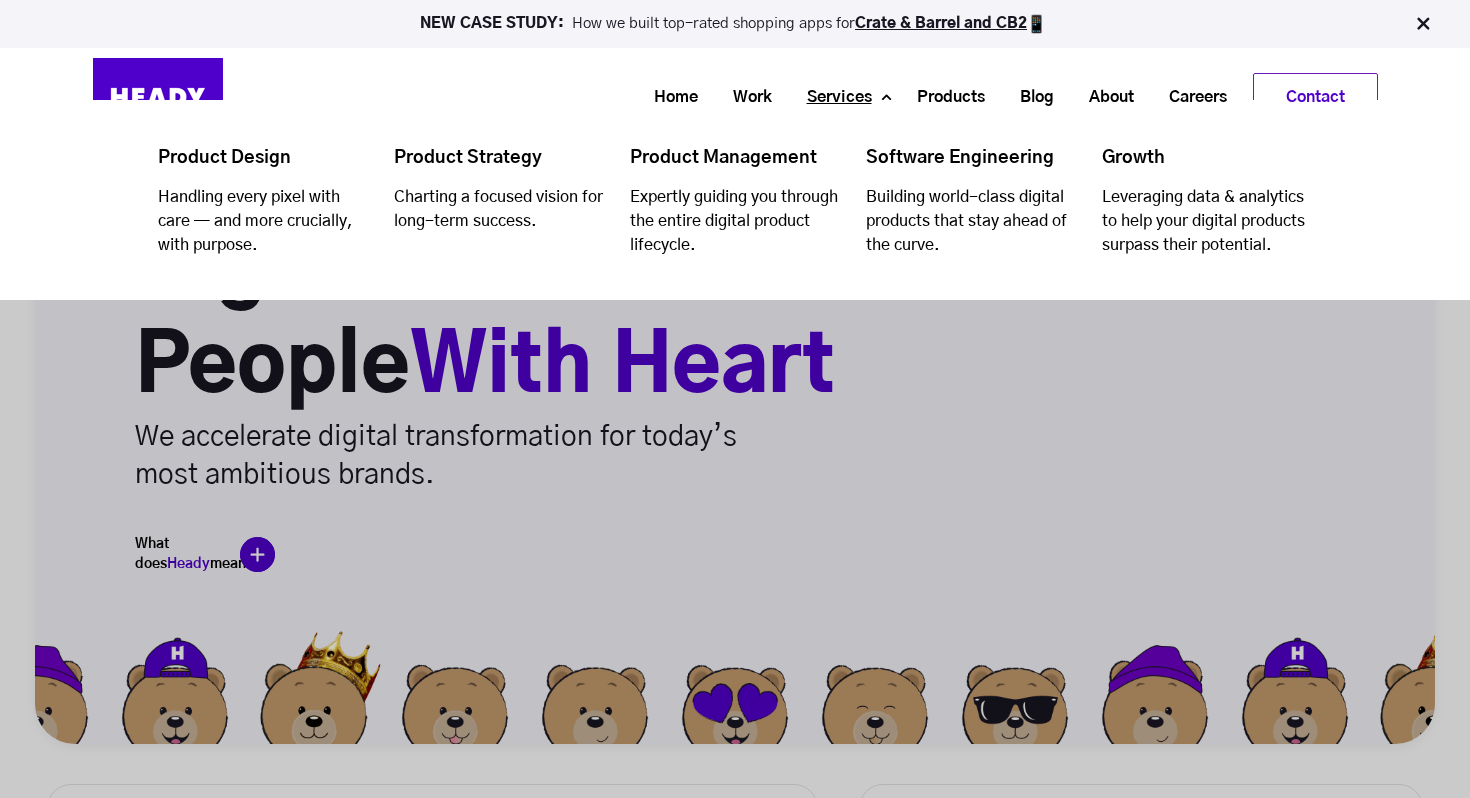 click on "Services" at bounding box center (832, 97) 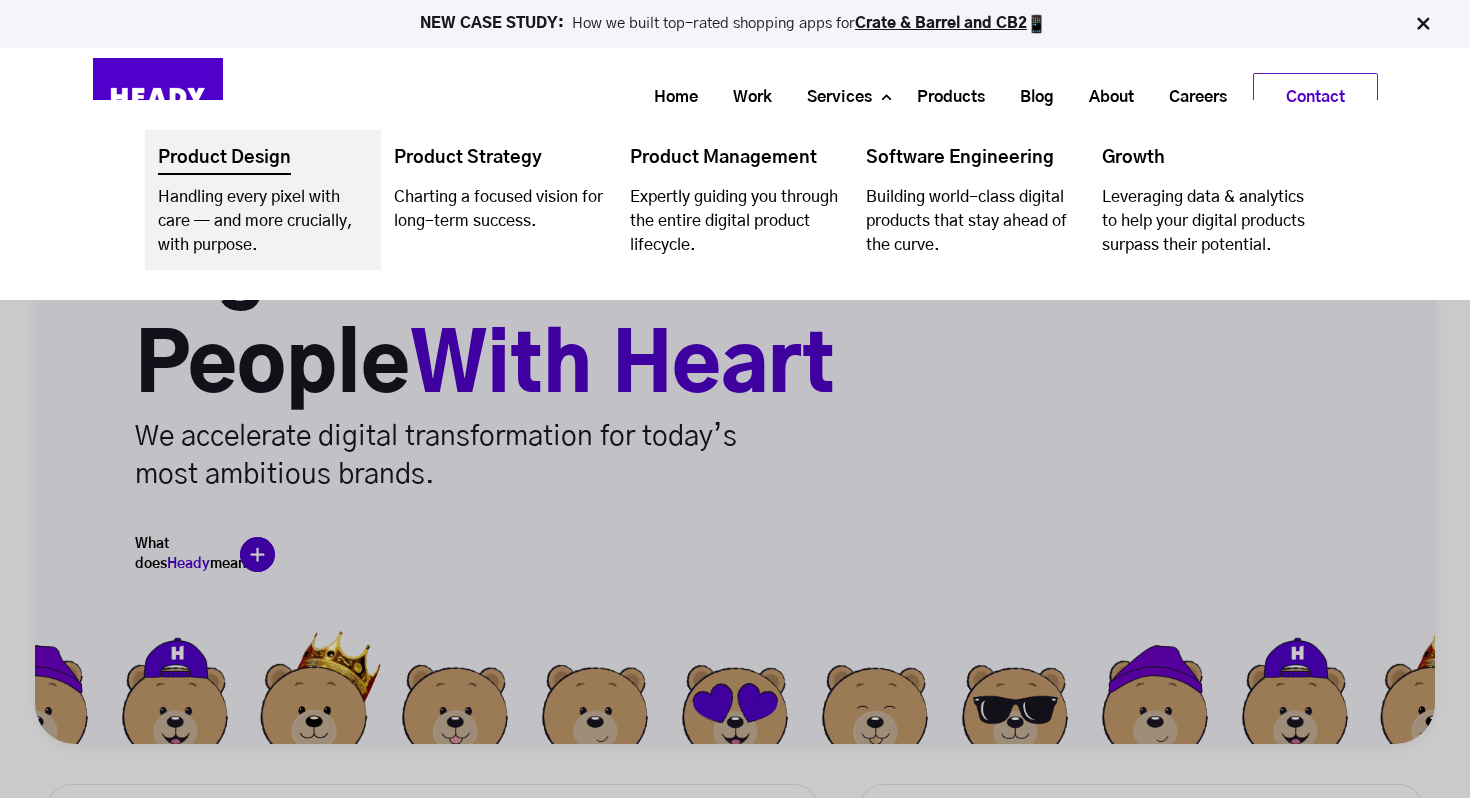 click at bounding box center [263, 200] 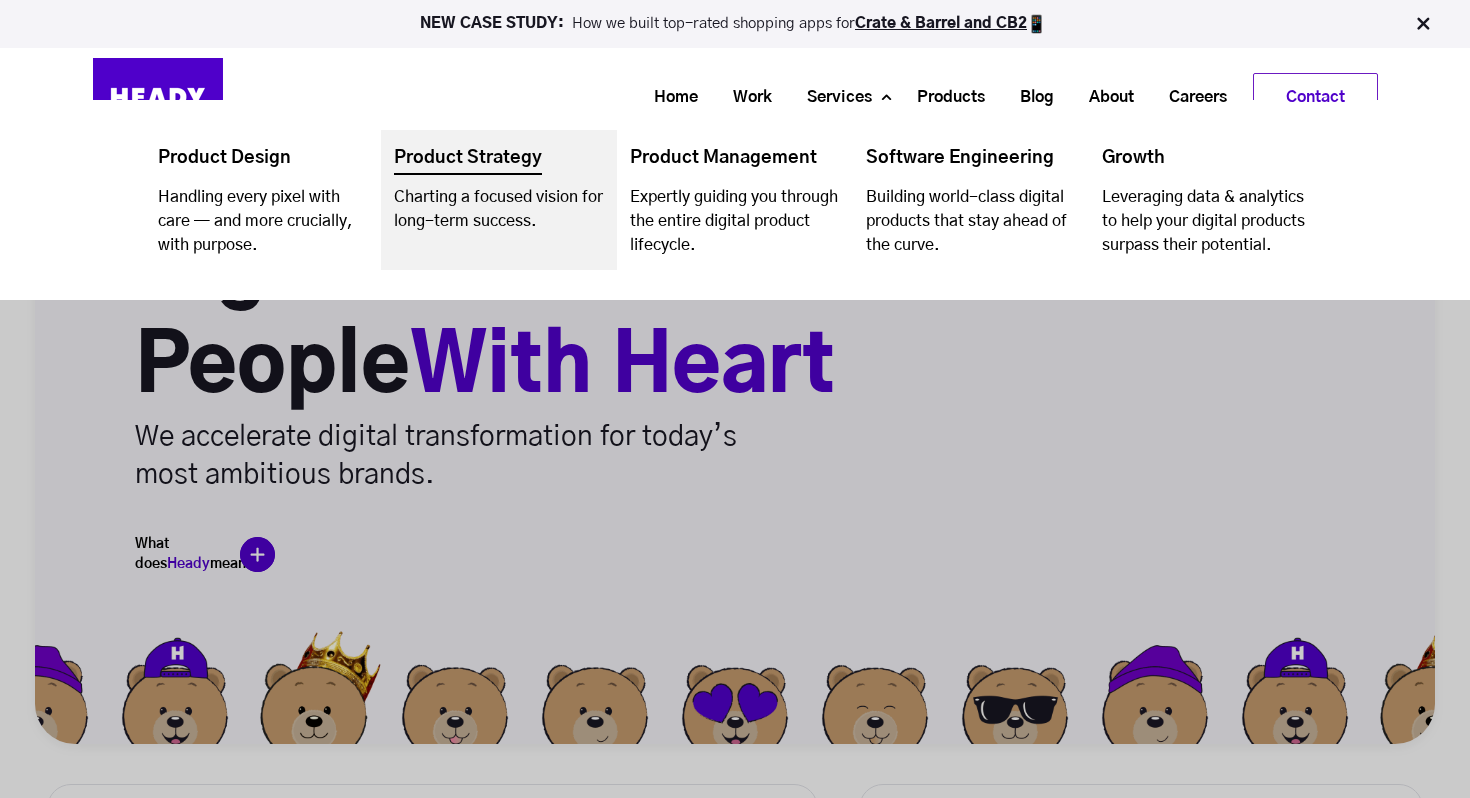 click at bounding box center [499, 200] 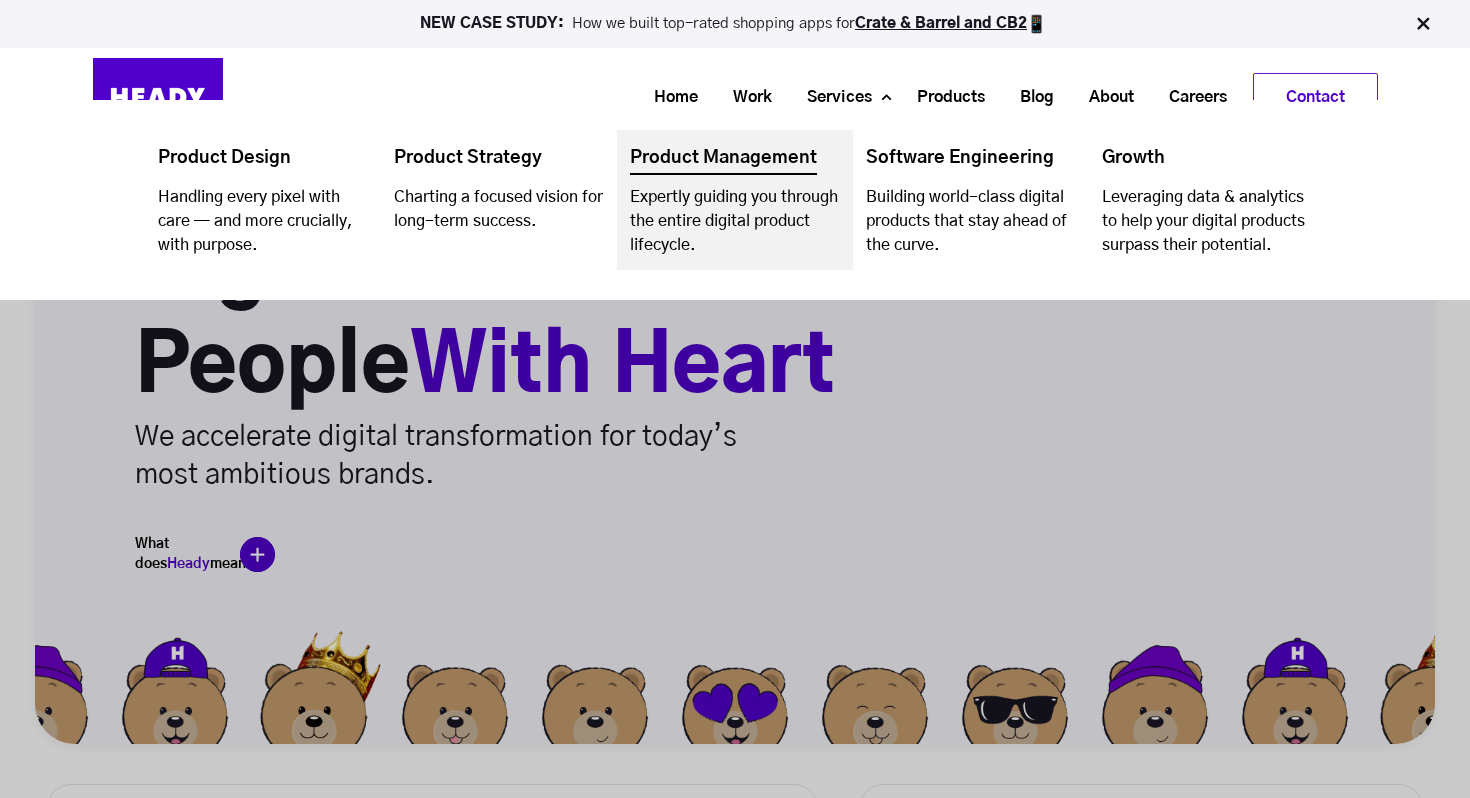 click at bounding box center [735, 200] 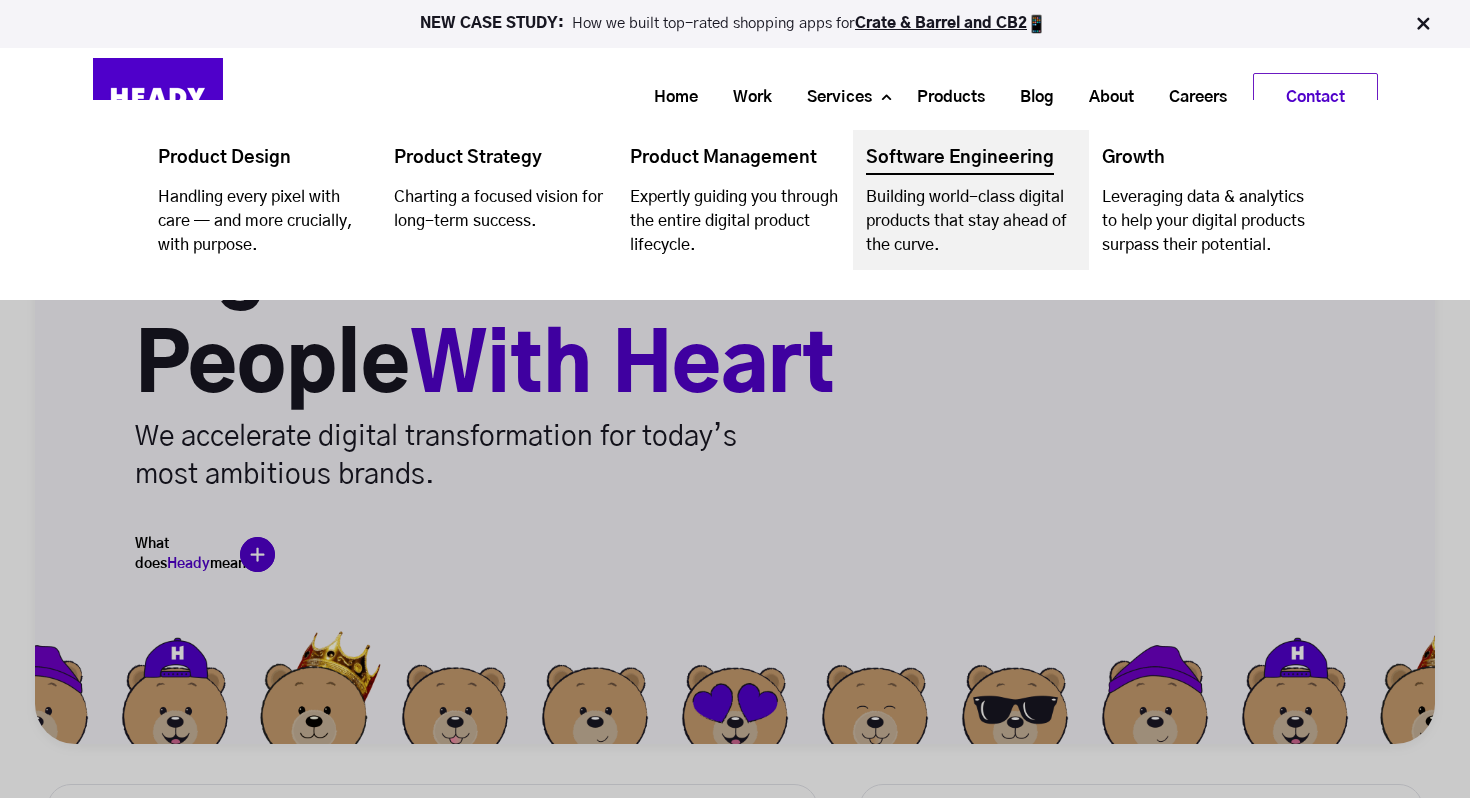 click at bounding box center [971, 200] 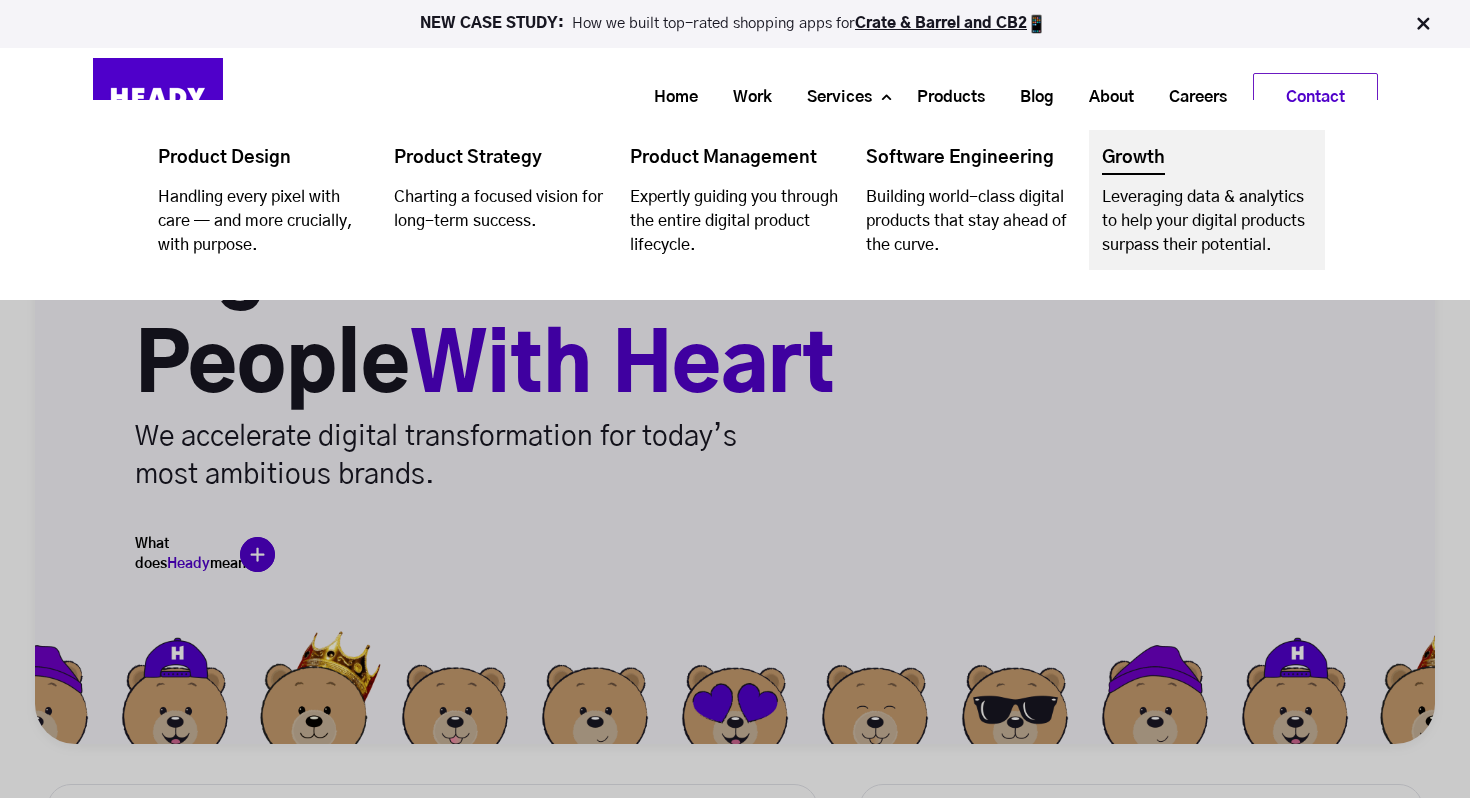 click at bounding box center [1207, 200] 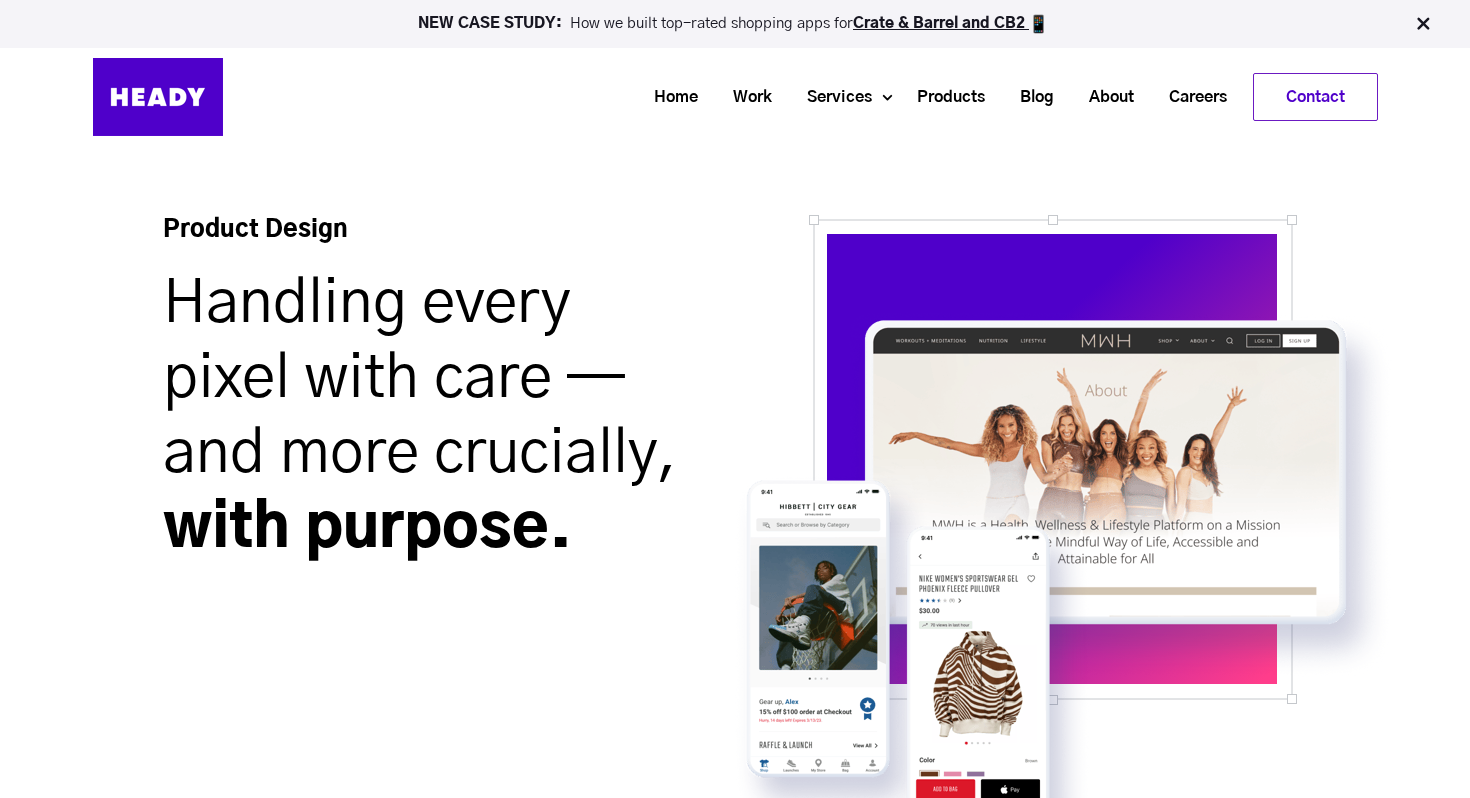 scroll, scrollTop: 0, scrollLeft: 0, axis: both 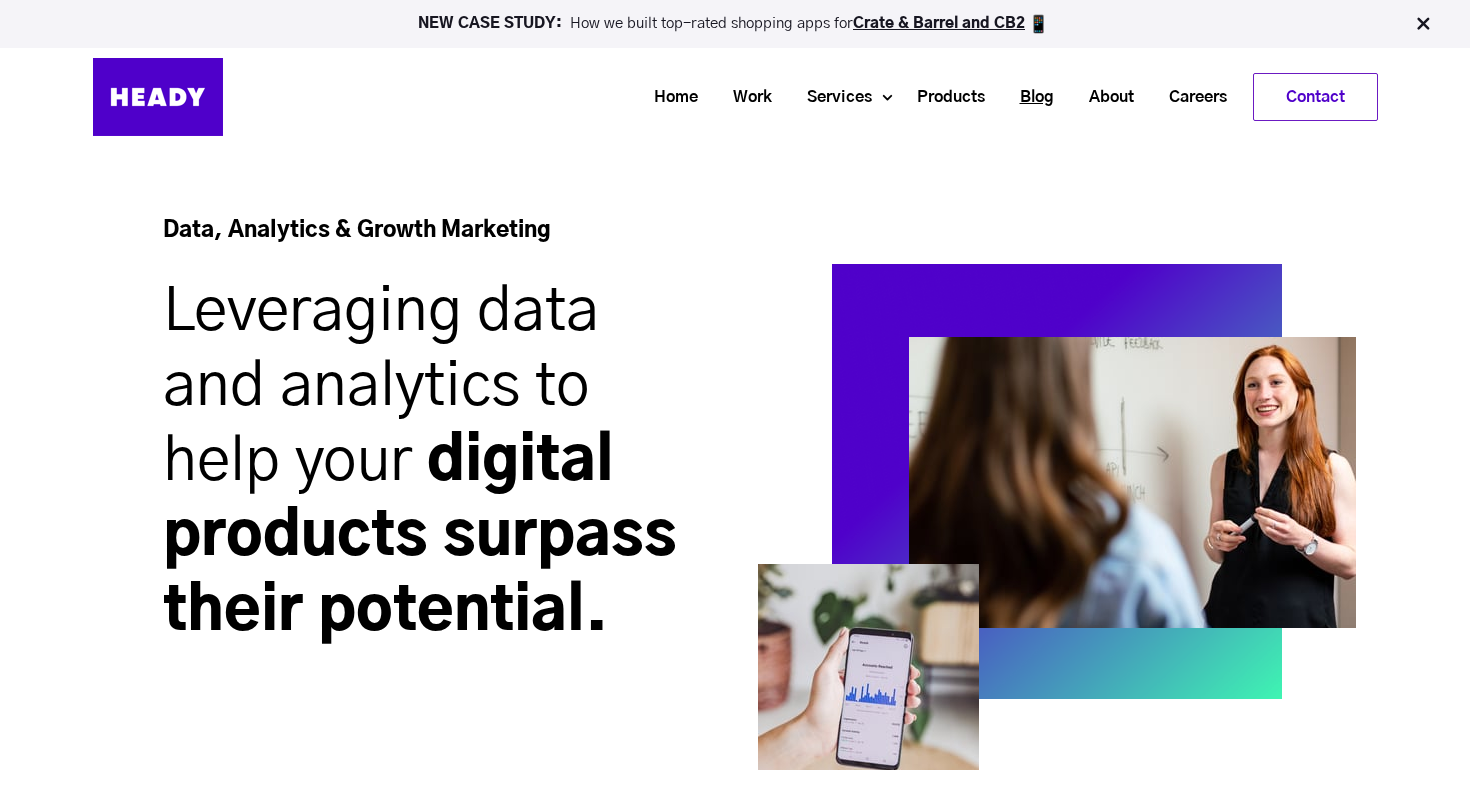 click on "Blog" at bounding box center (1029, 97) 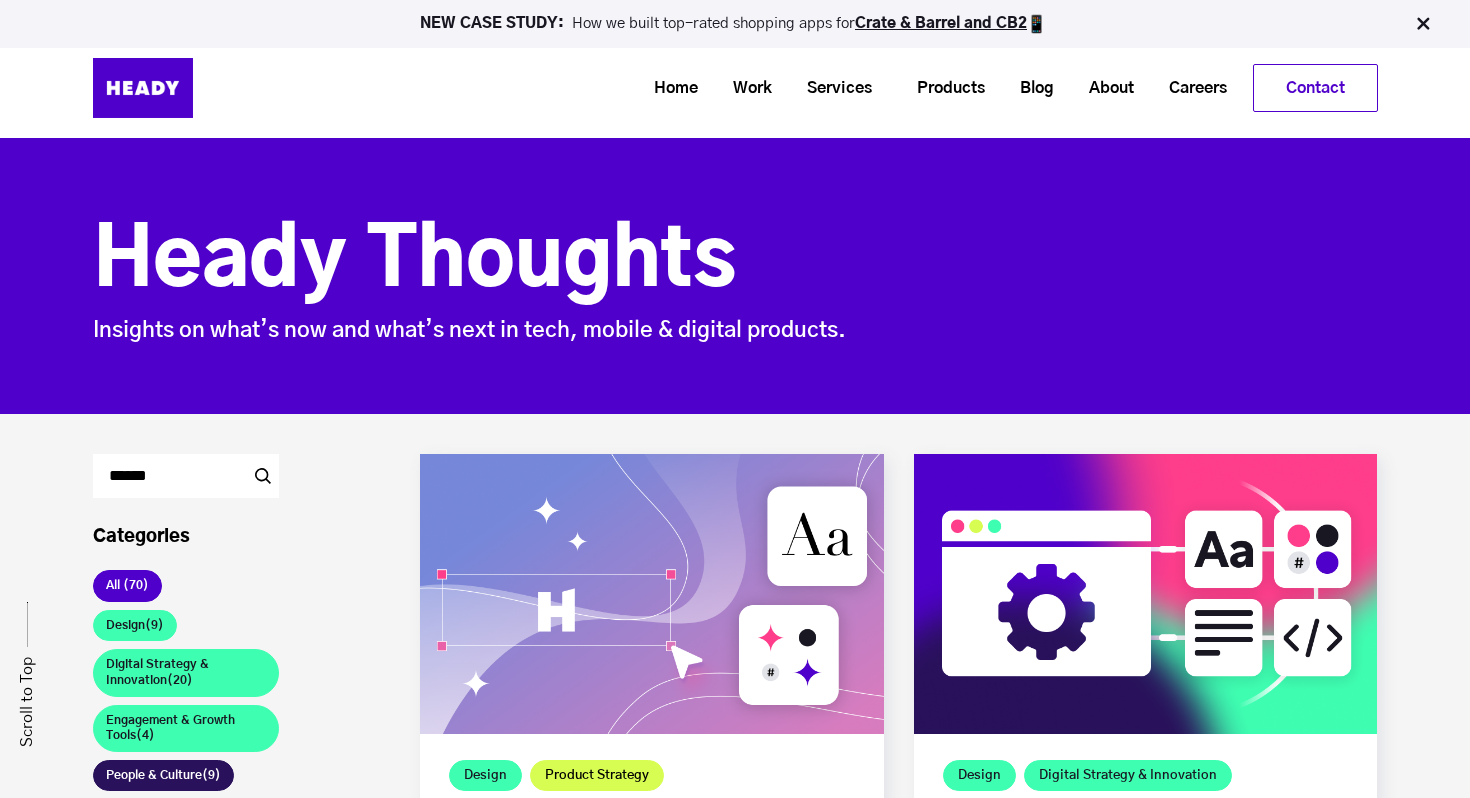 scroll, scrollTop: 1, scrollLeft: 0, axis: vertical 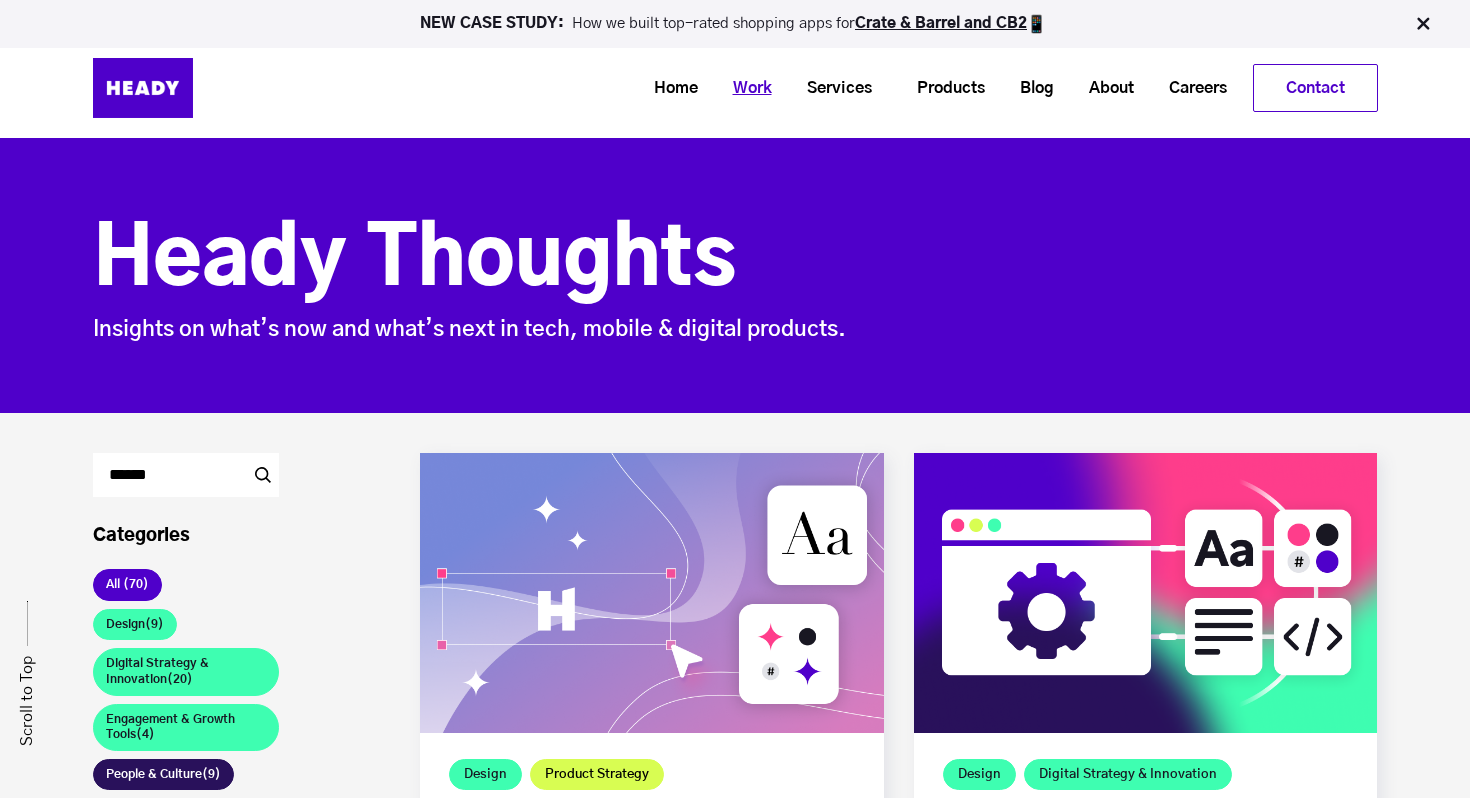 click on "Work" at bounding box center (745, 88) 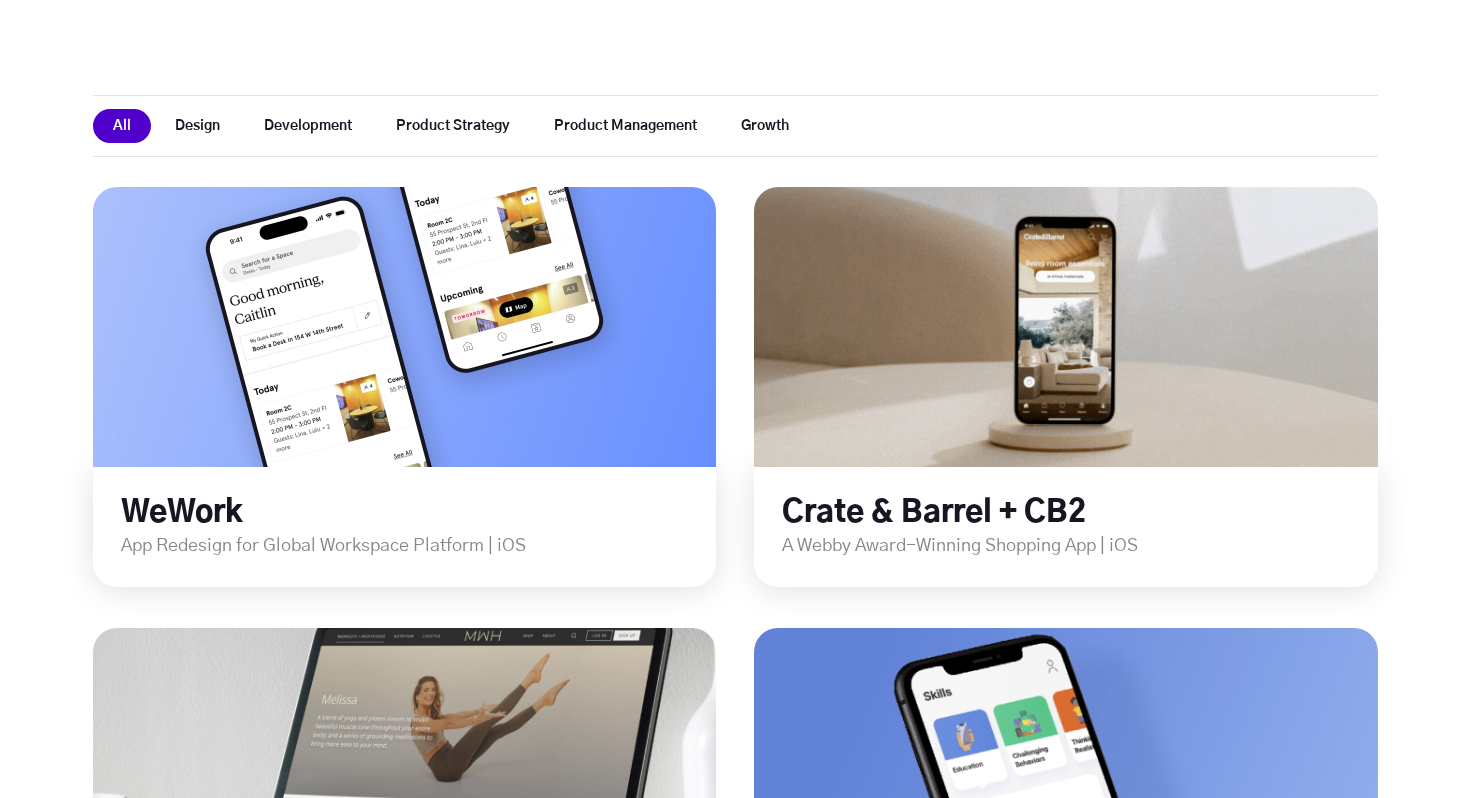 scroll, scrollTop: 539, scrollLeft: 0, axis: vertical 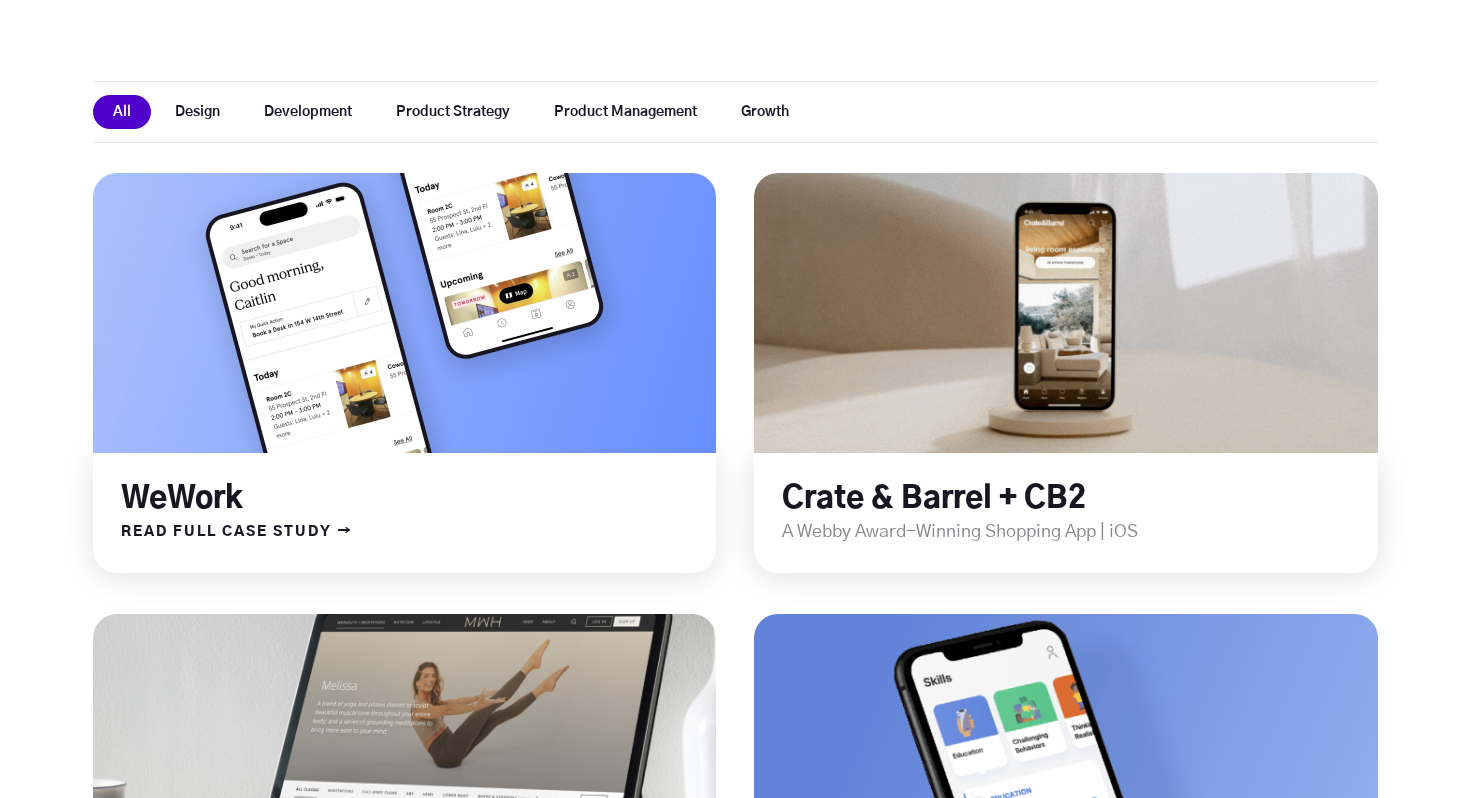 click on "WeWork" at bounding box center (182, 499) 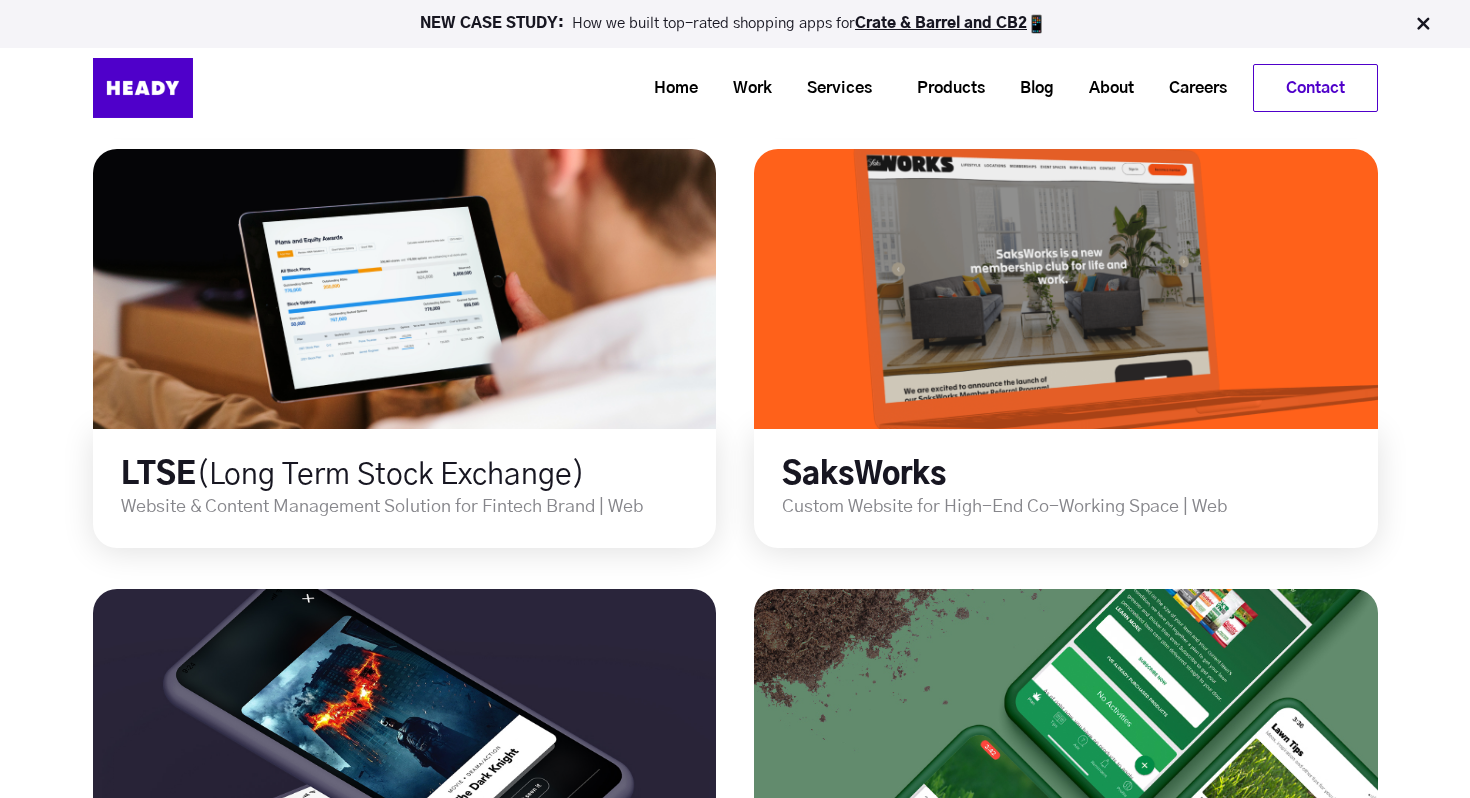 scroll, scrollTop: 1883, scrollLeft: 0, axis: vertical 